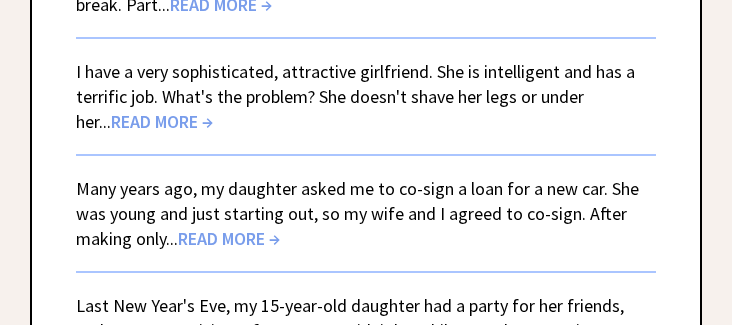 scroll, scrollTop: 600, scrollLeft: 0, axis: vertical 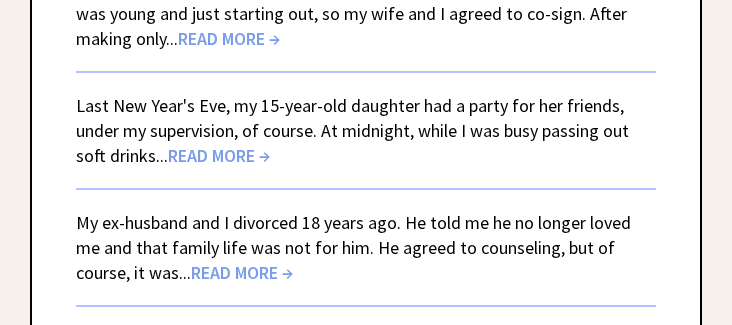 click on "READ MORE →" at bounding box center [219, 155] 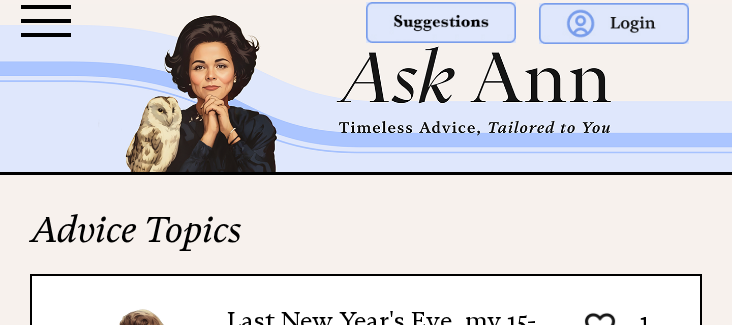 scroll, scrollTop: 0, scrollLeft: 0, axis: both 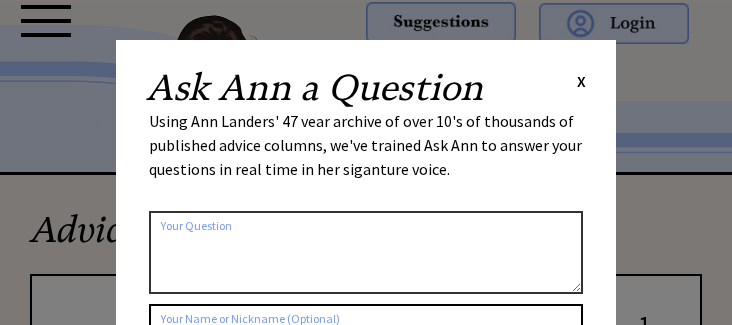 click on "Ask Ann a Question
X
Using Ann Landers' 47 vear archive of over 10's of thousands of published advice columns, we've trained Ask Ann to answer your questions in real time in her siganture voice.
2276
al_user_question
ai_question_popup
claude
Check this box if you'd like to keep the question confidential (it will not be saved on this website)
Submit your Question" at bounding box center (366, 337) 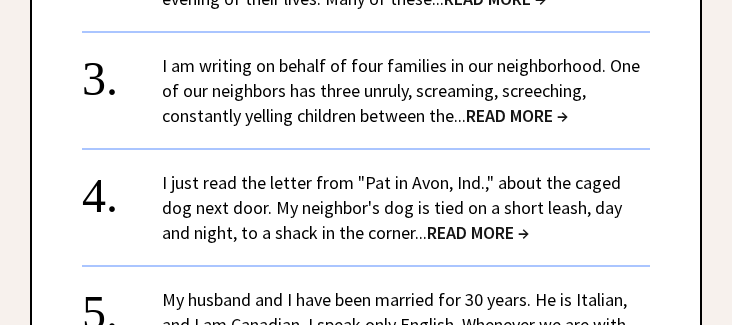 scroll, scrollTop: 2700, scrollLeft: 0, axis: vertical 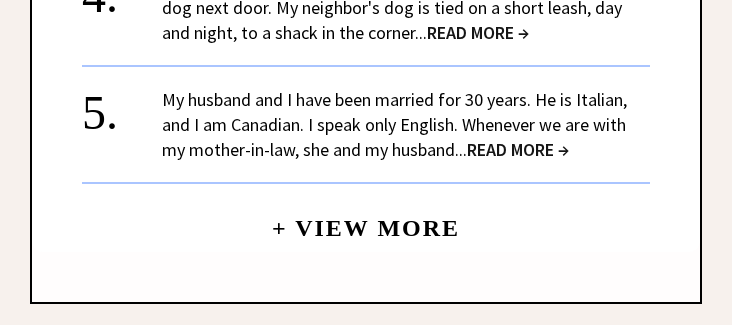 click on "+ View More" at bounding box center [366, 219] 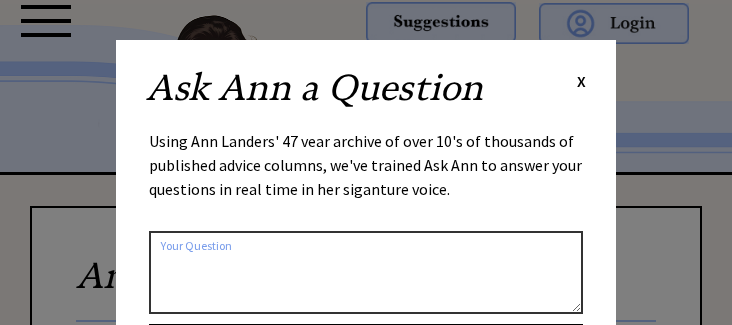 scroll, scrollTop: 0, scrollLeft: 0, axis: both 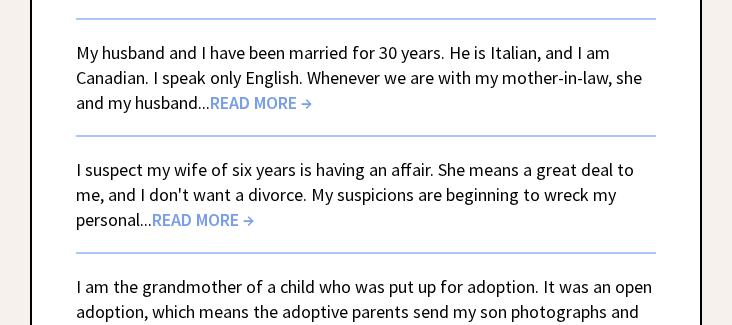 click on "READ MORE →" at bounding box center [203, 219] 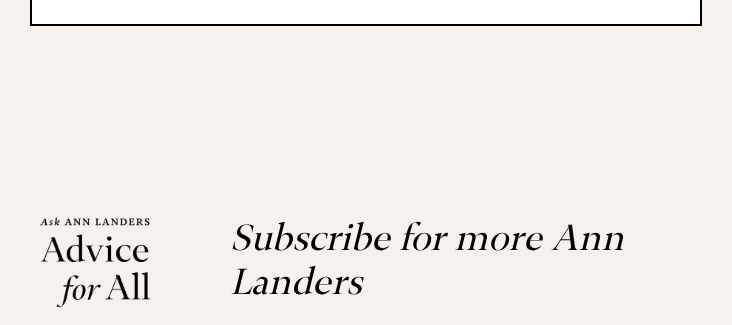 scroll, scrollTop: 2300, scrollLeft: 0, axis: vertical 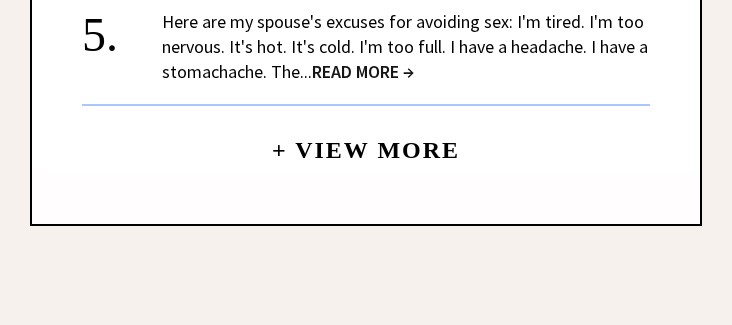 click on "+ View More" at bounding box center (366, 141) 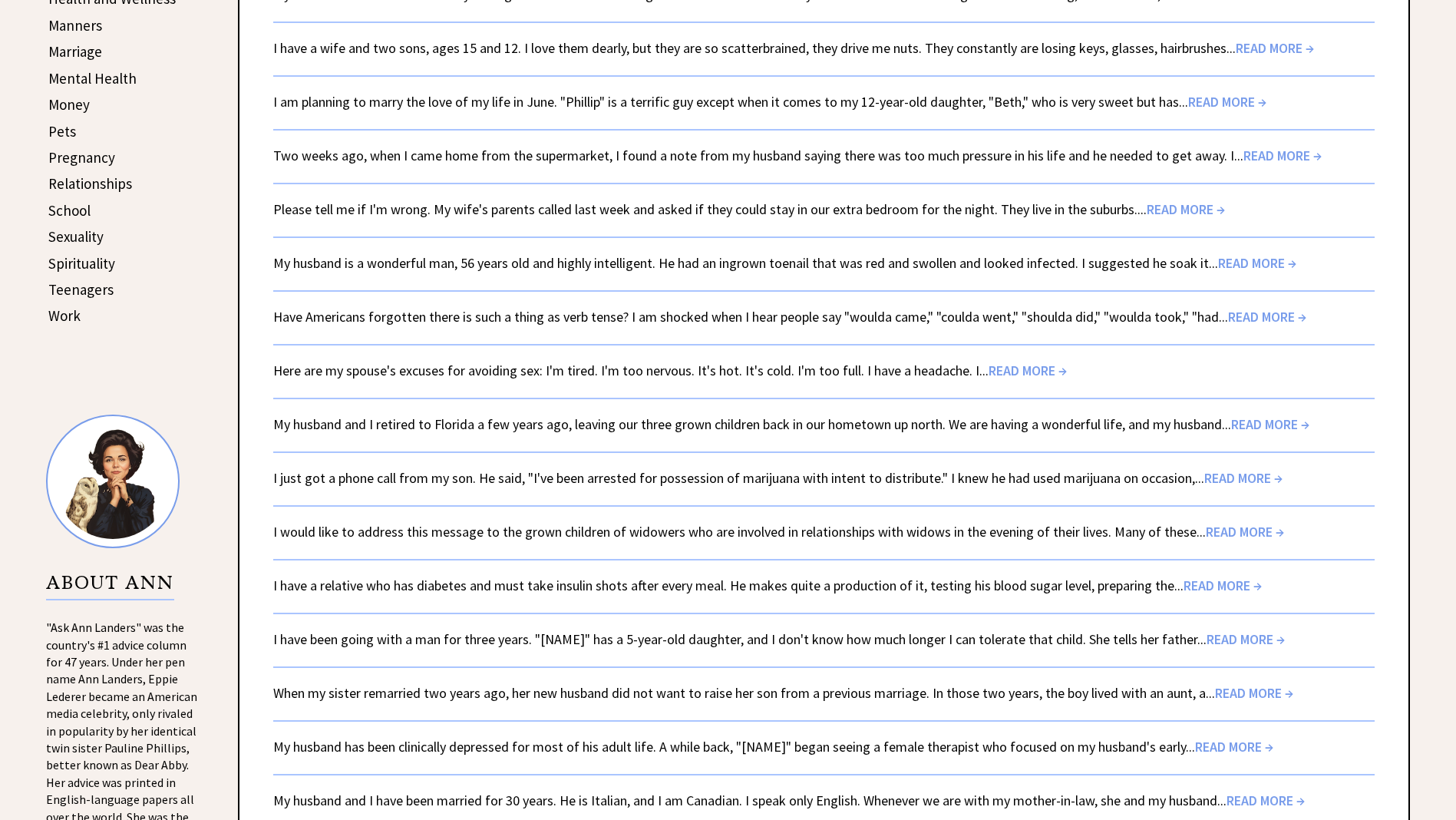 scroll, scrollTop: 154, scrollLeft: 0, axis: vertical 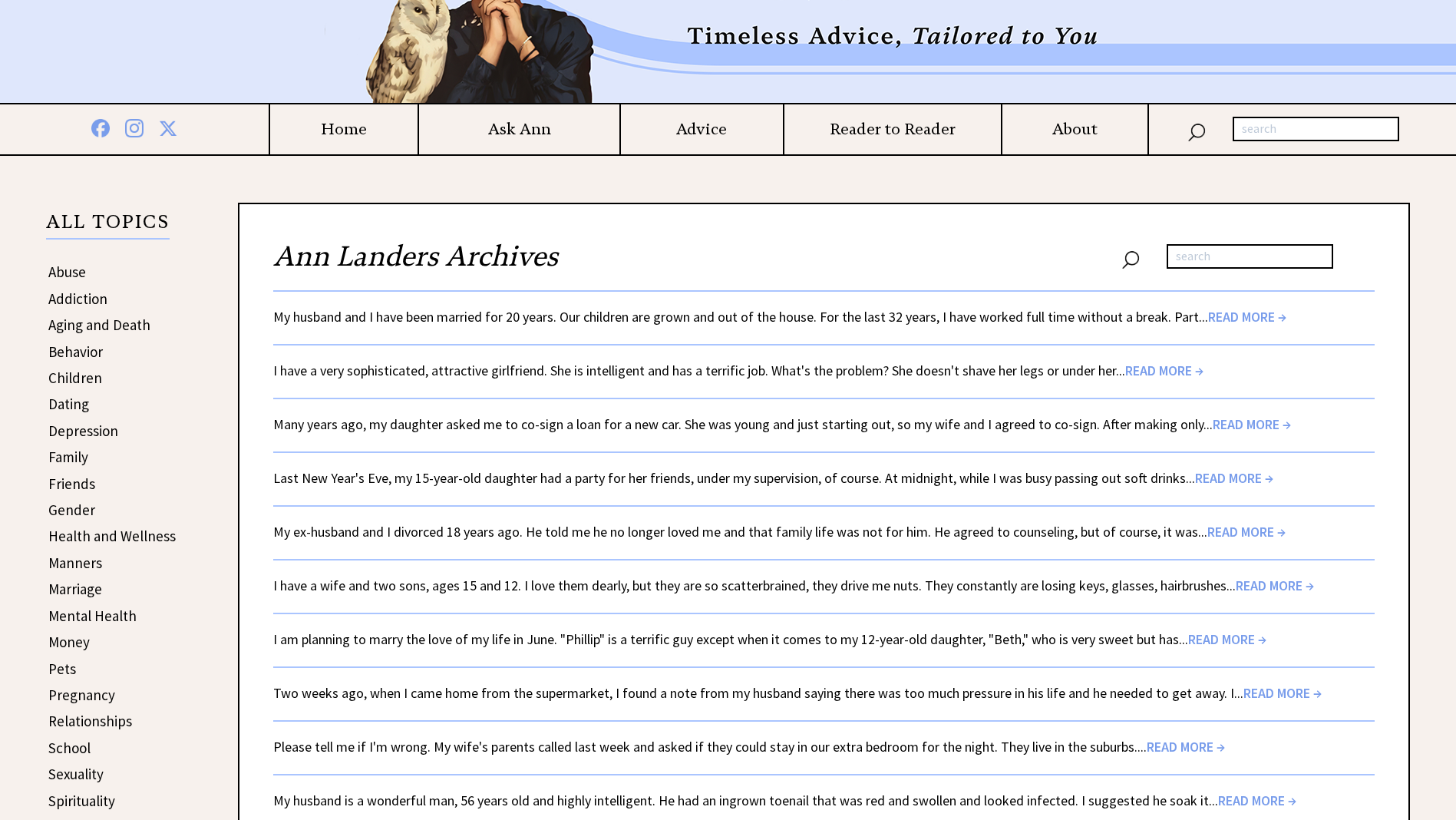 click on "Dating" at bounding box center [68, 404] 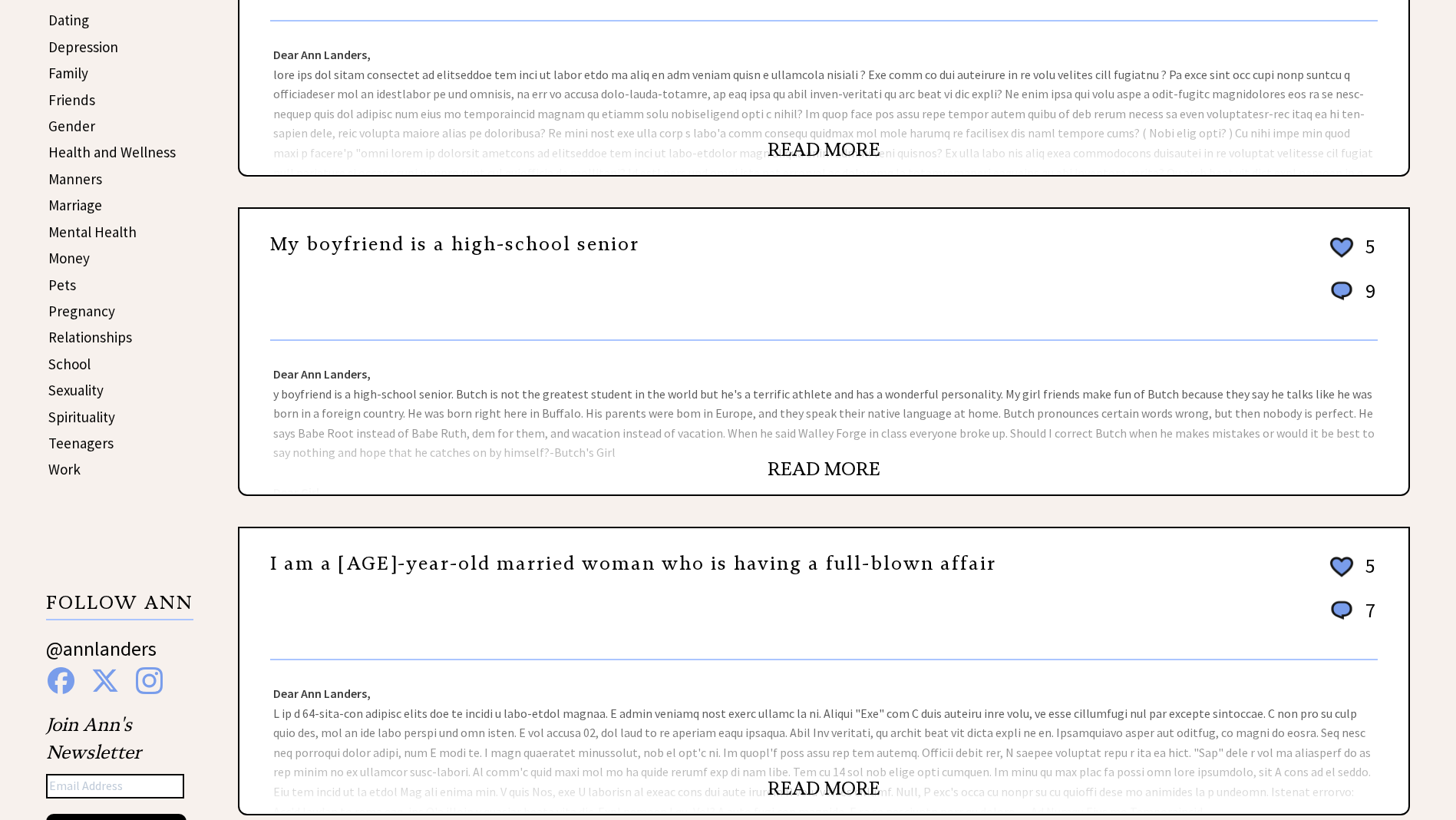 scroll, scrollTop: 614, scrollLeft: 0, axis: vertical 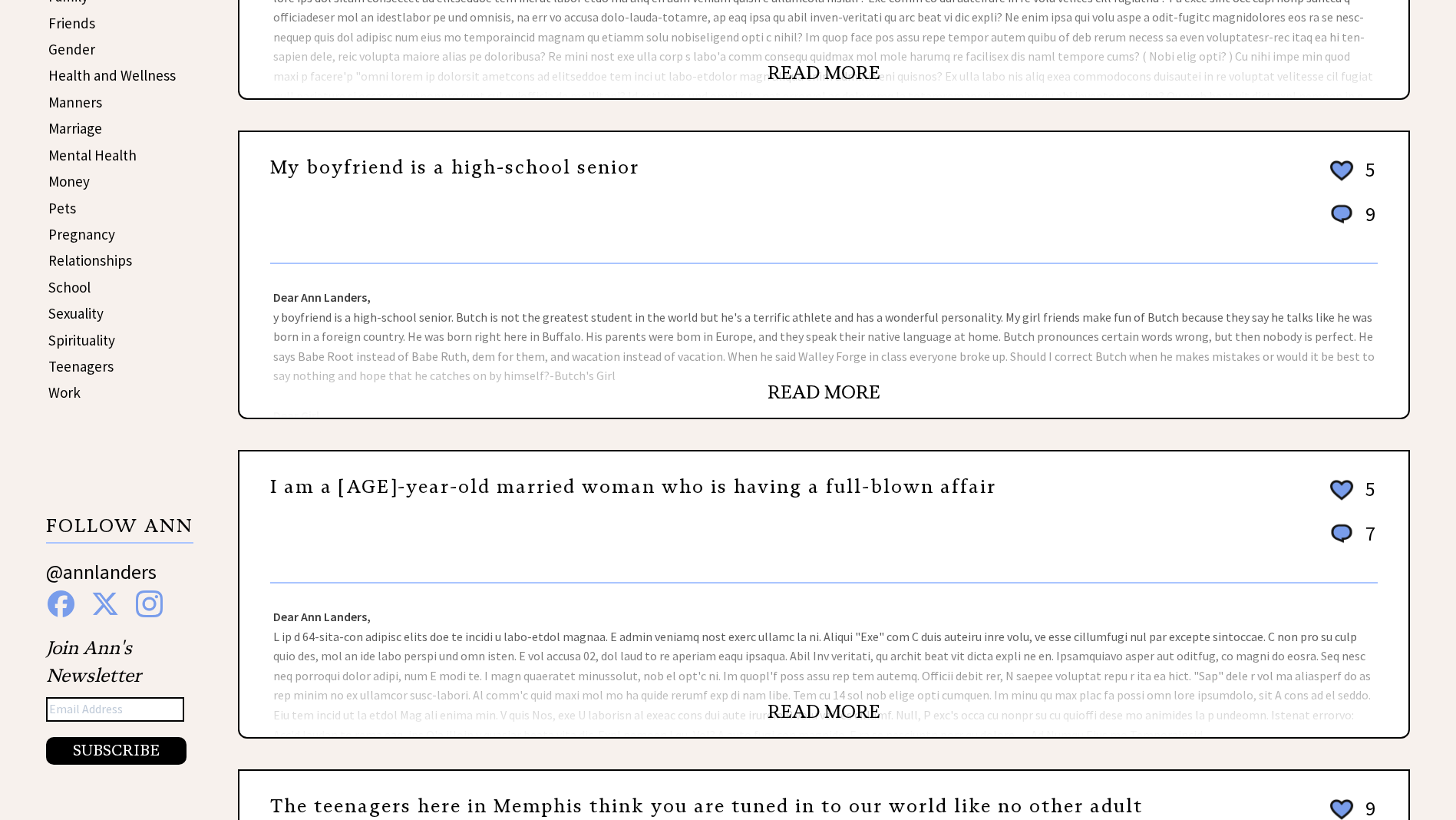 click on "I am a 30-year-old married woman who is having a full-blown affair" at bounding box center [633, 487] 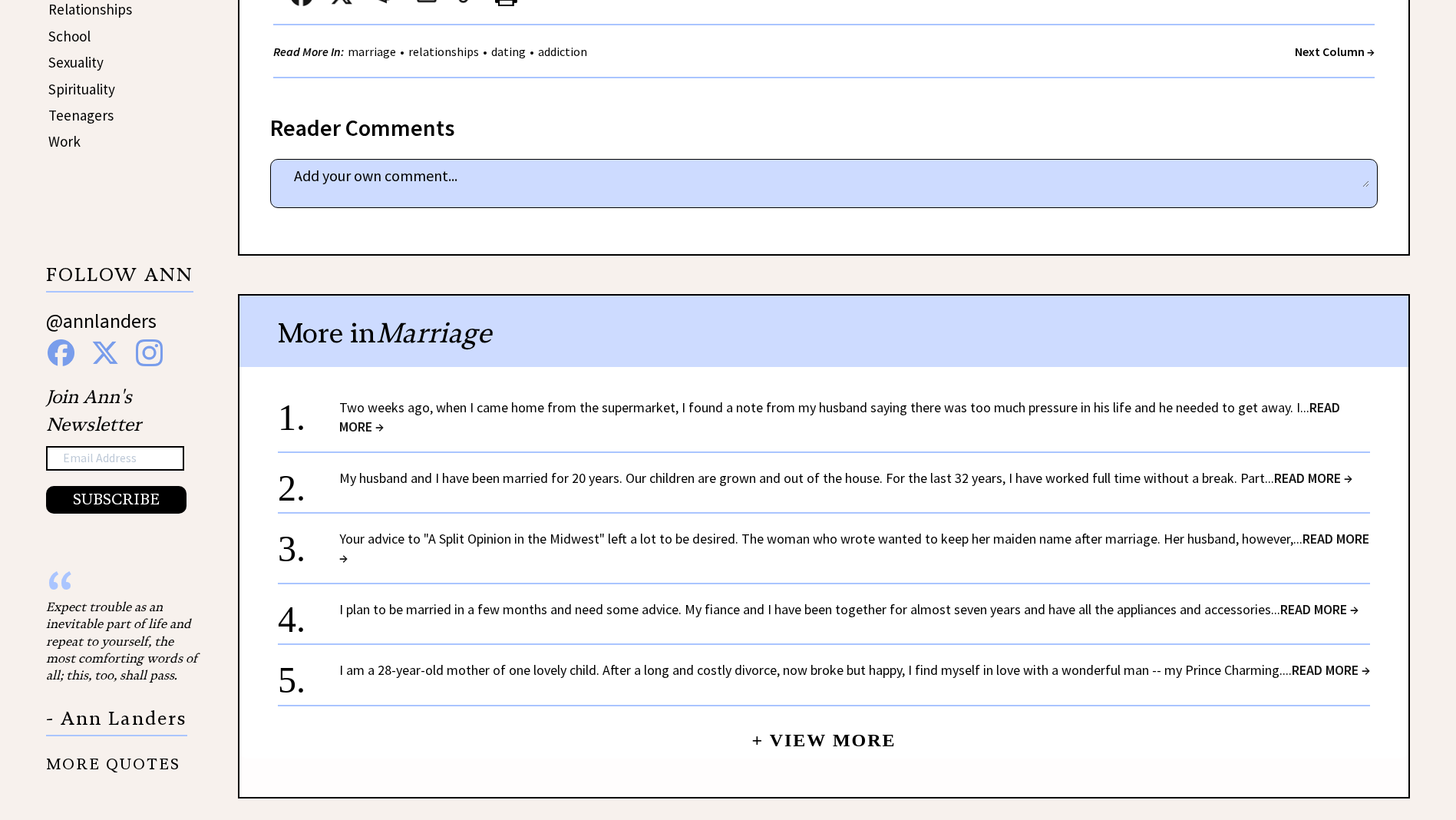 scroll, scrollTop: 481, scrollLeft: 0, axis: vertical 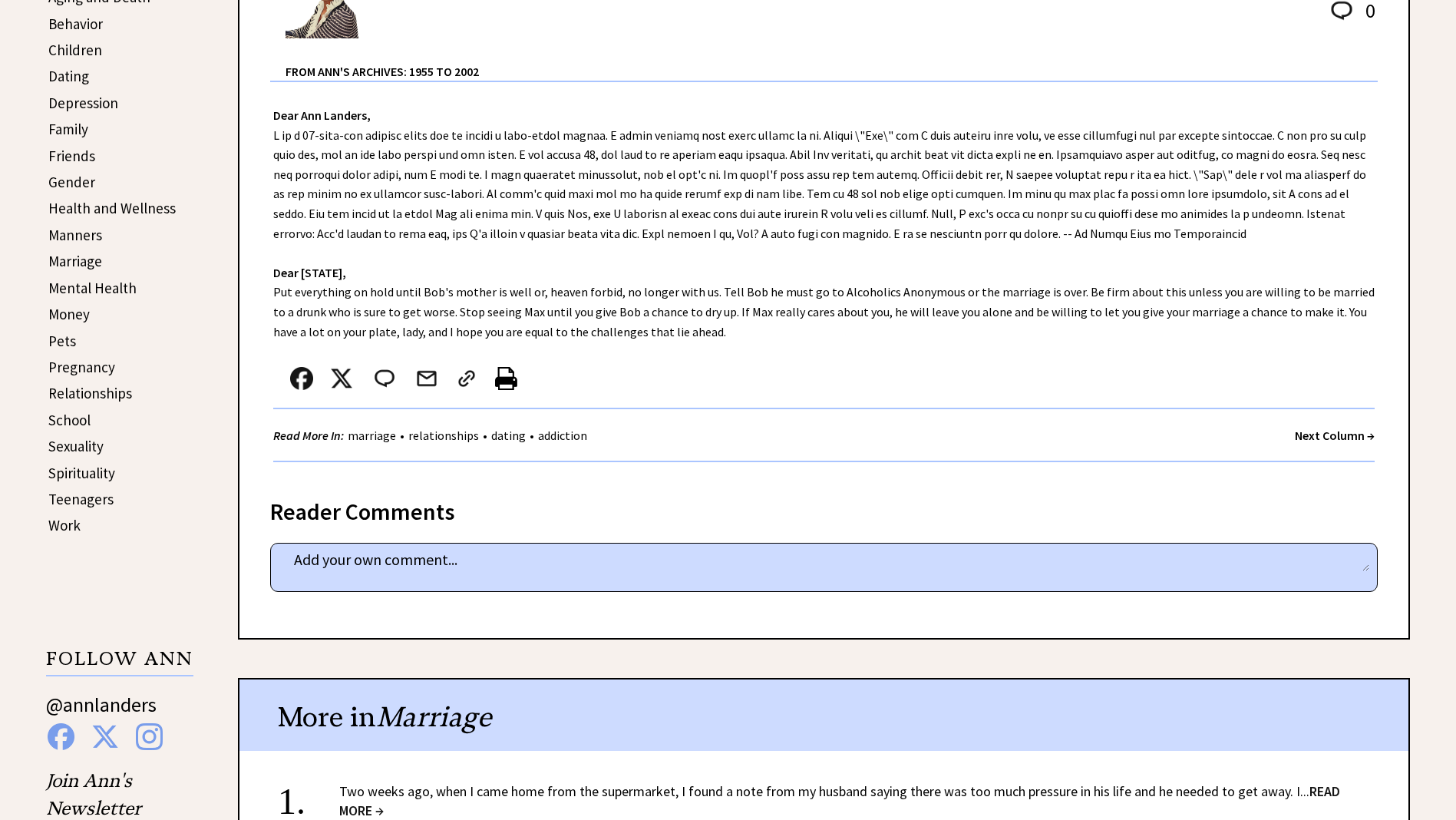 click on "Health and Wellness" at bounding box center (112, 208) 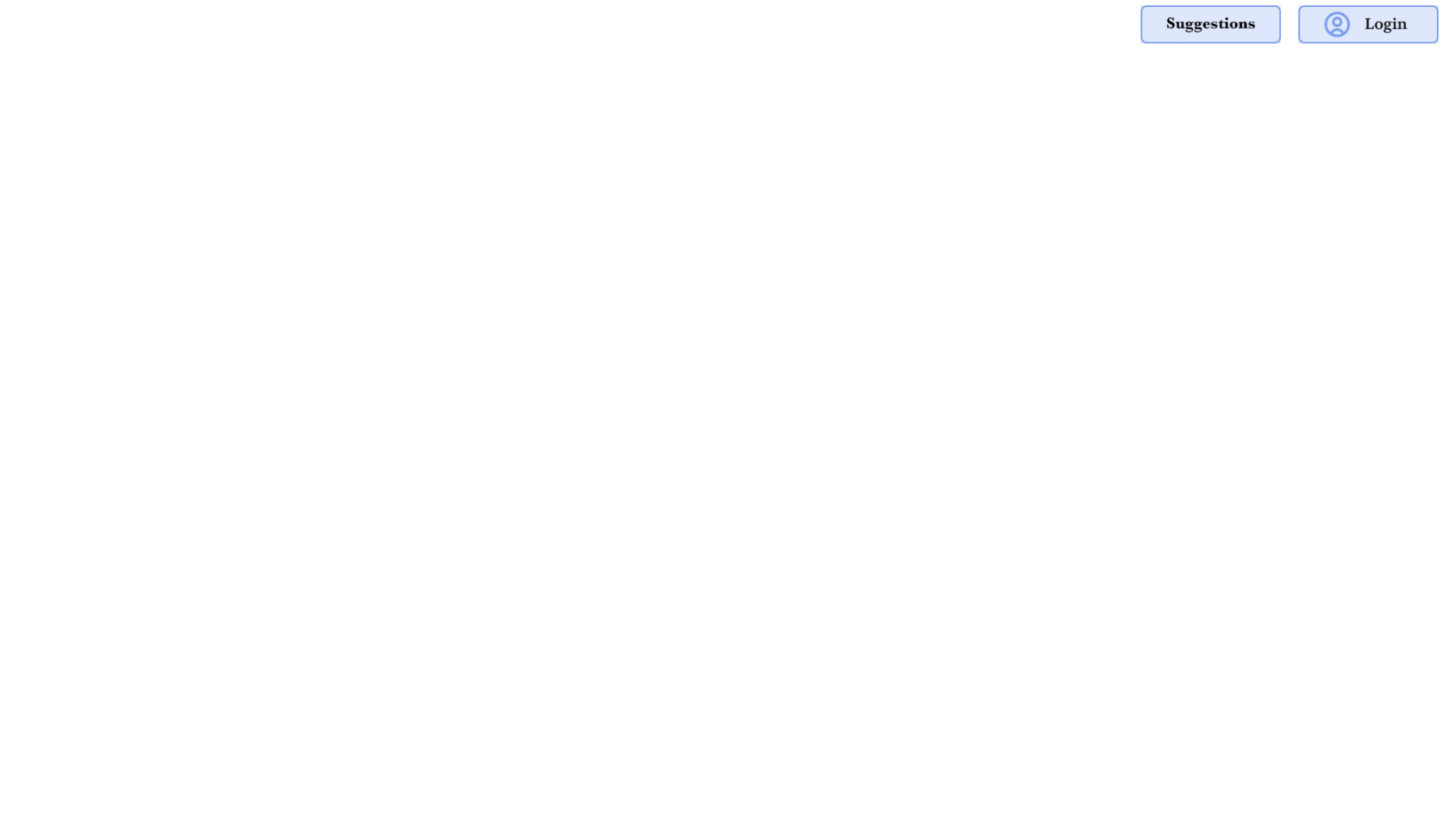 scroll, scrollTop: 0, scrollLeft: 0, axis: both 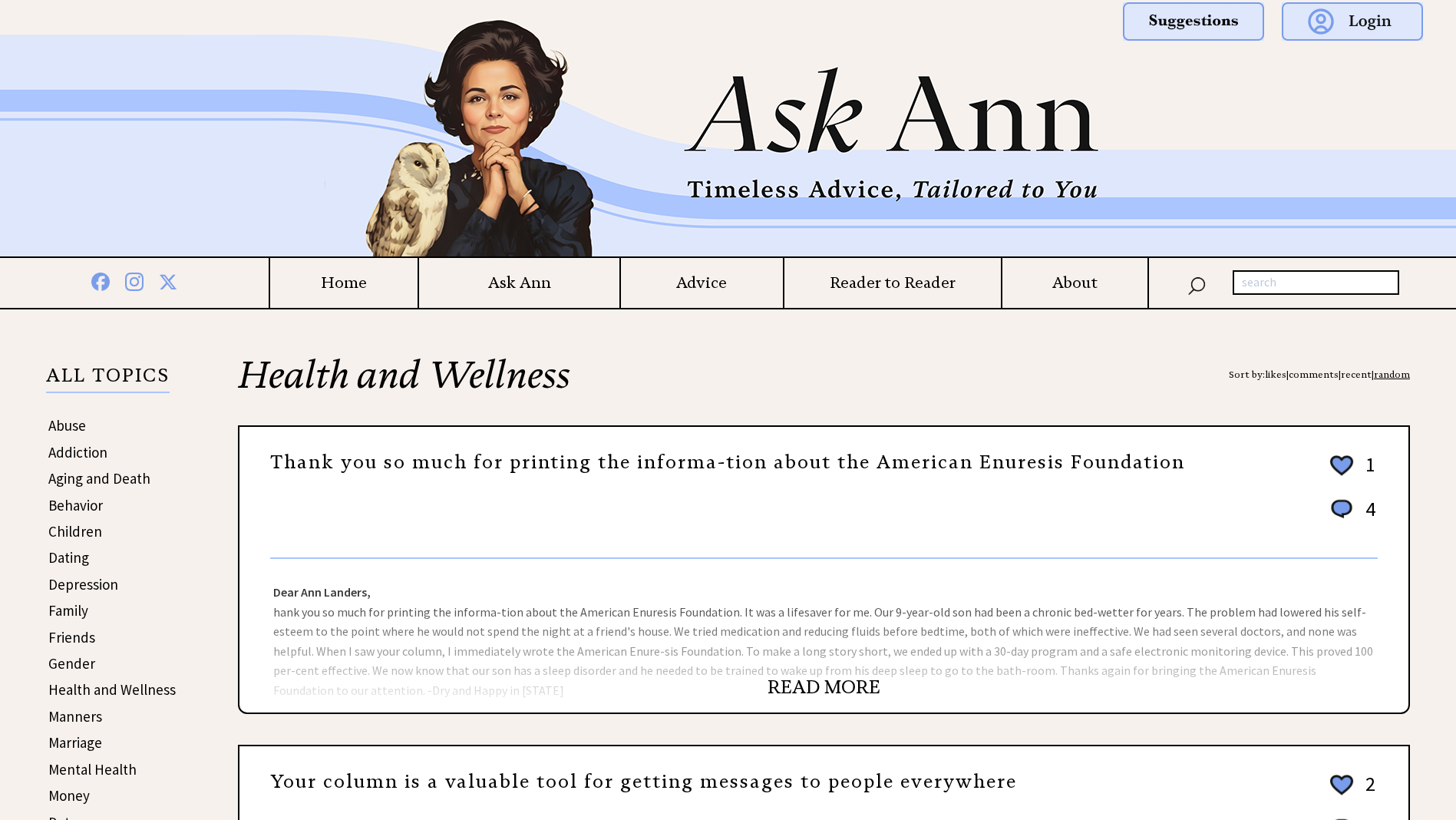 click on "Aging and Death" at bounding box center [99, 478] 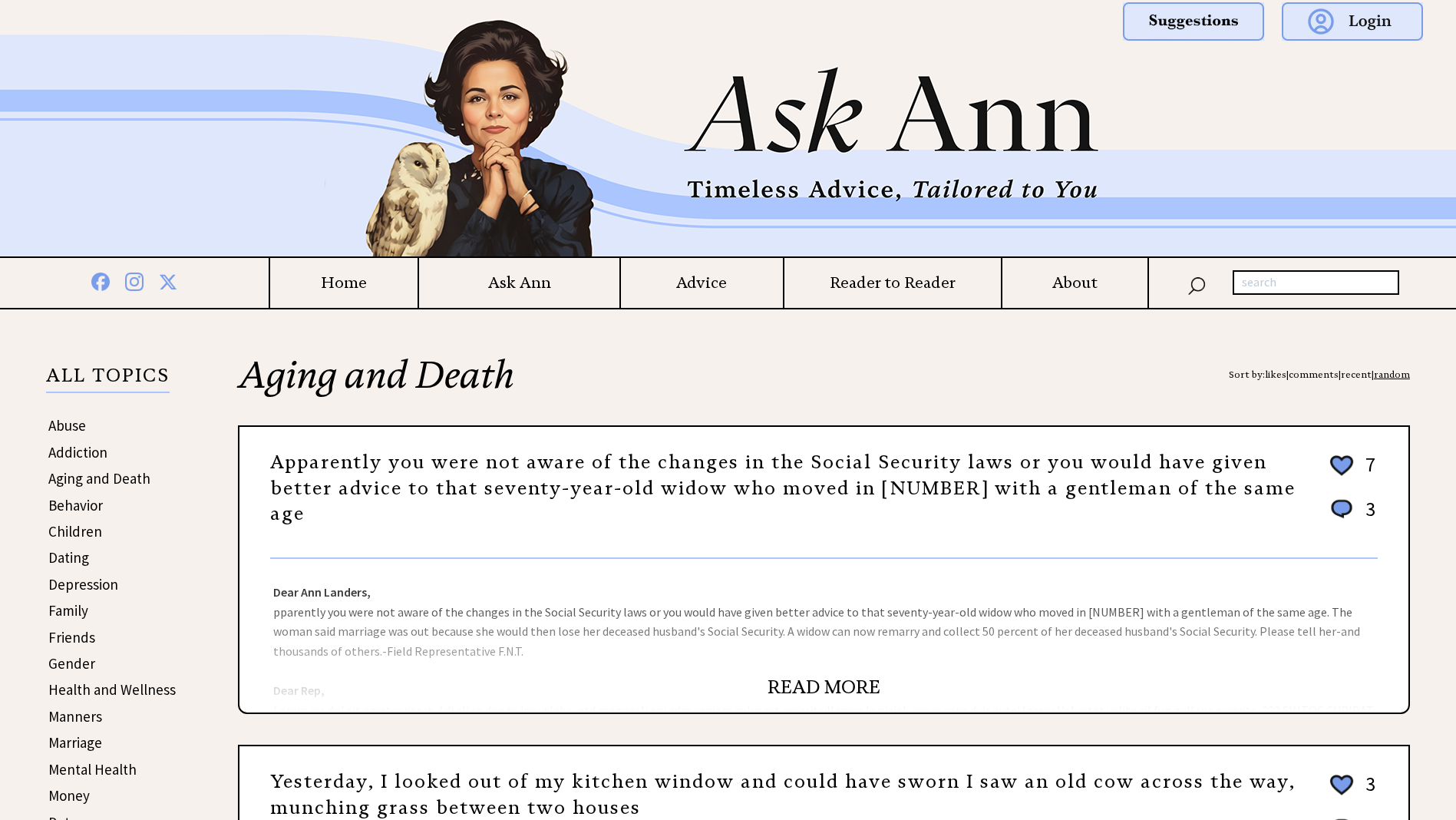 scroll, scrollTop: 0, scrollLeft: 0, axis: both 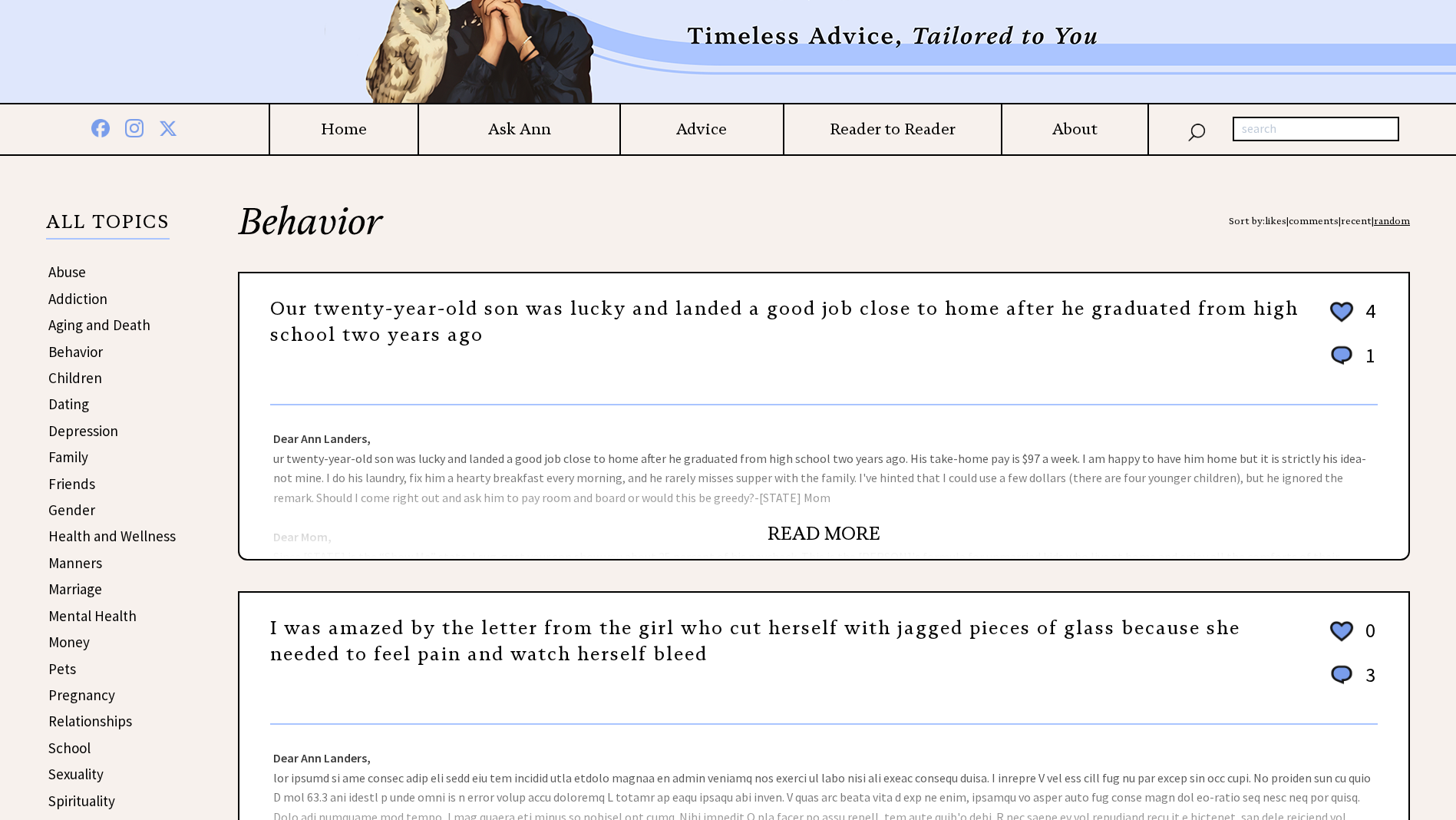 click on "READ MORE" at bounding box center [824, 534] 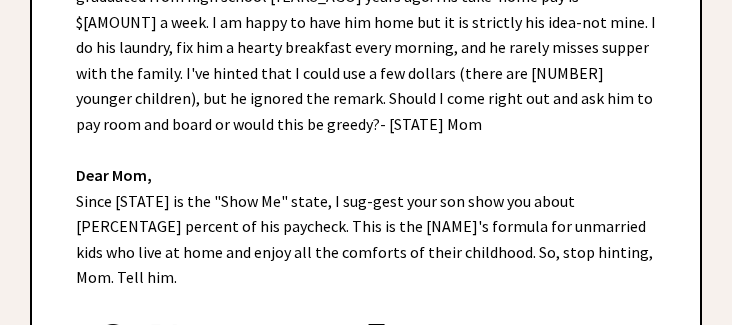 scroll, scrollTop: 500, scrollLeft: 0, axis: vertical 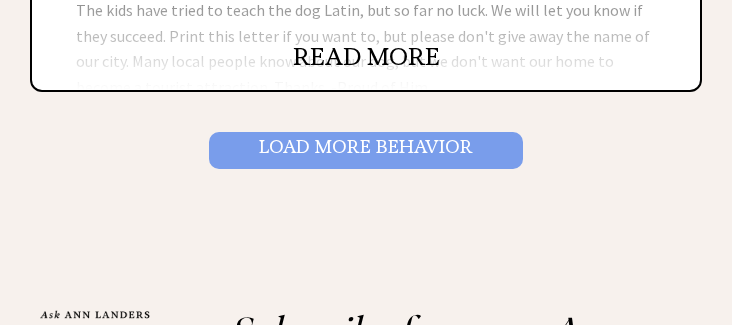 click on "Load More Behavior" at bounding box center [366, 150] 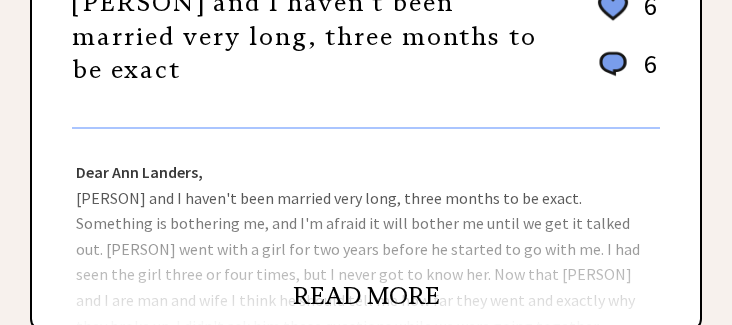 scroll, scrollTop: 2200, scrollLeft: 0, axis: vertical 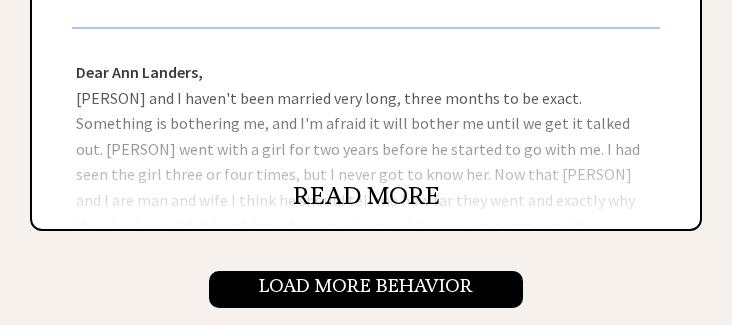 click on "READ MORE" at bounding box center (366, 196) 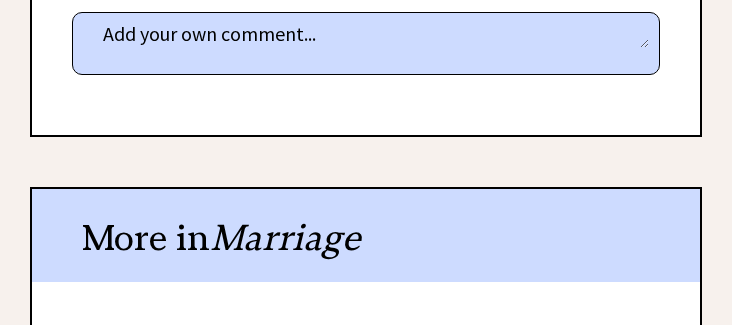 scroll, scrollTop: 1300, scrollLeft: 0, axis: vertical 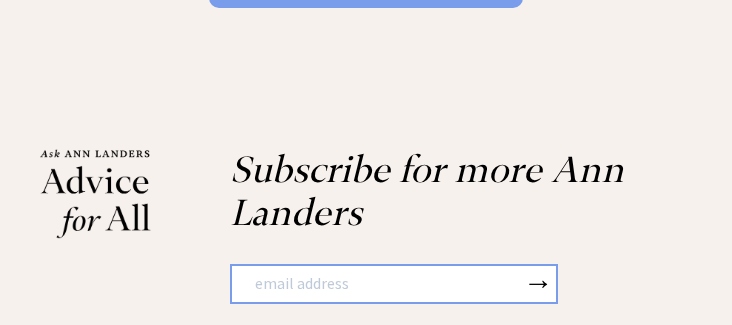 click on "Load More Behavior" at bounding box center (366, -11) 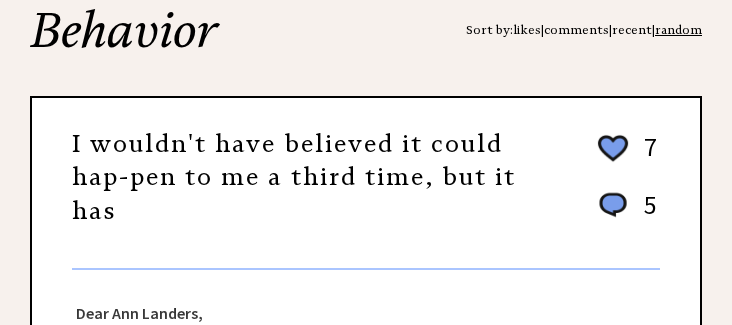 scroll, scrollTop: 400, scrollLeft: 0, axis: vertical 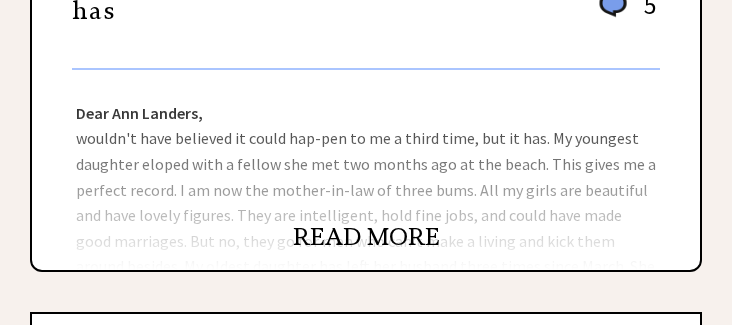 click on "READ MORE" at bounding box center [366, 237] 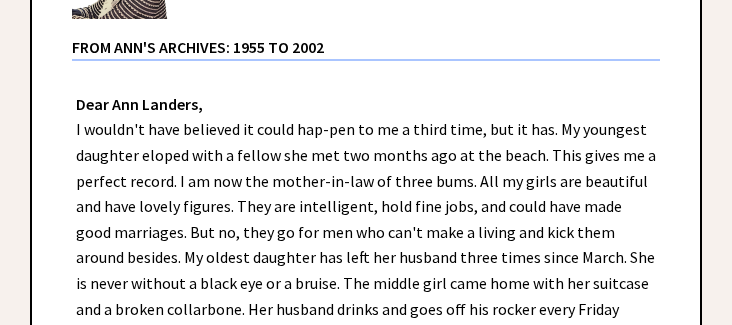 scroll, scrollTop: 500, scrollLeft: 0, axis: vertical 